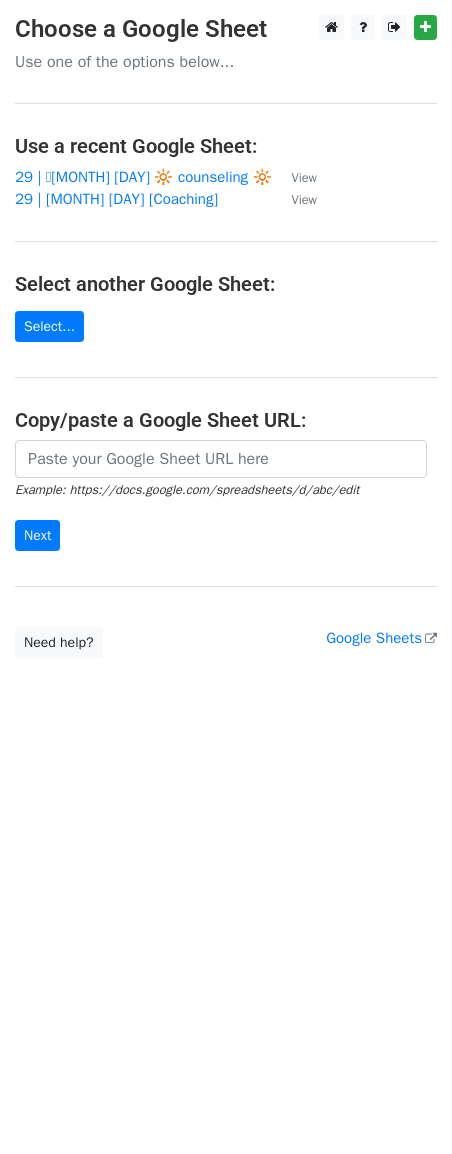 scroll, scrollTop: 0, scrollLeft: 0, axis: both 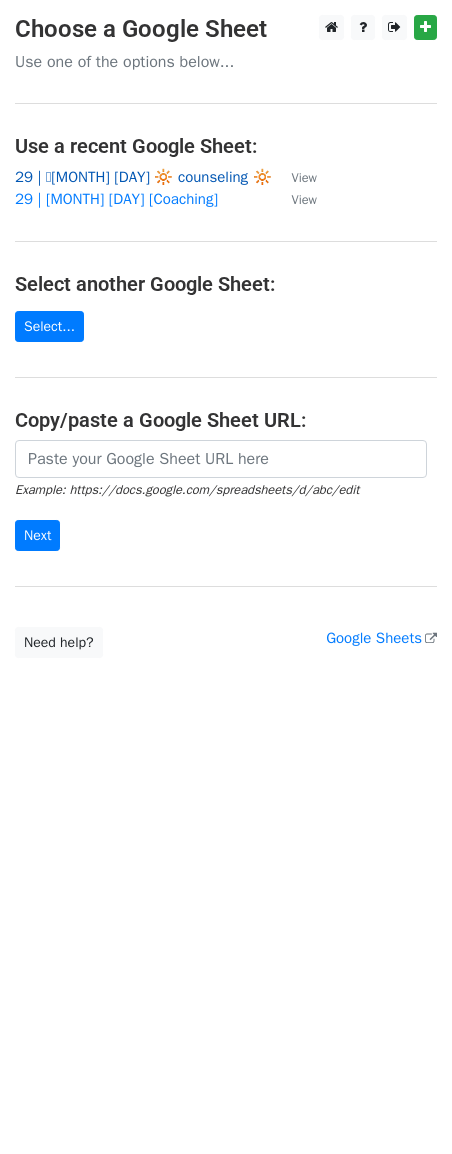click on "29 | 🩵JULY 20 🔆 counseling 🔆" at bounding box center [143, 177] 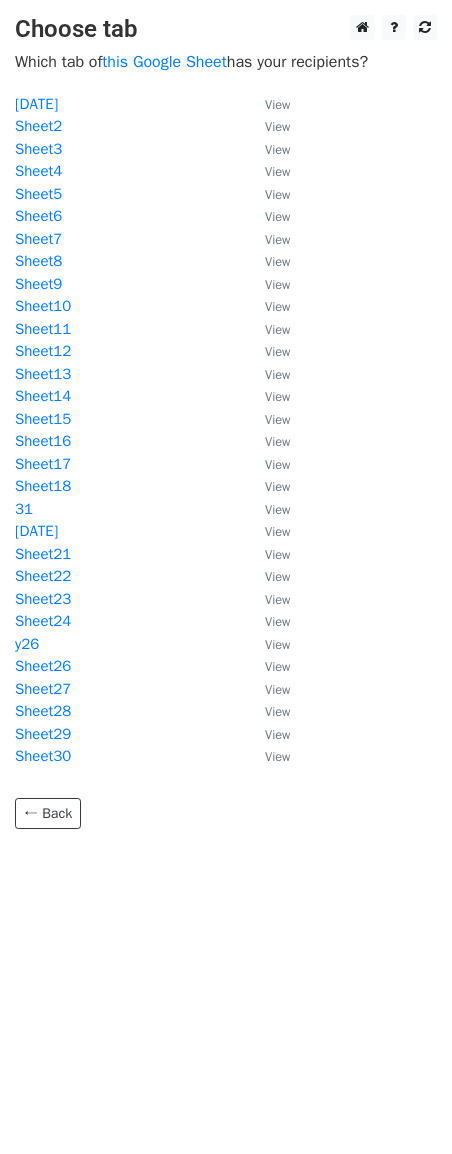 scroll, scrollTop: 0, scrollLeft: 0, axis: both 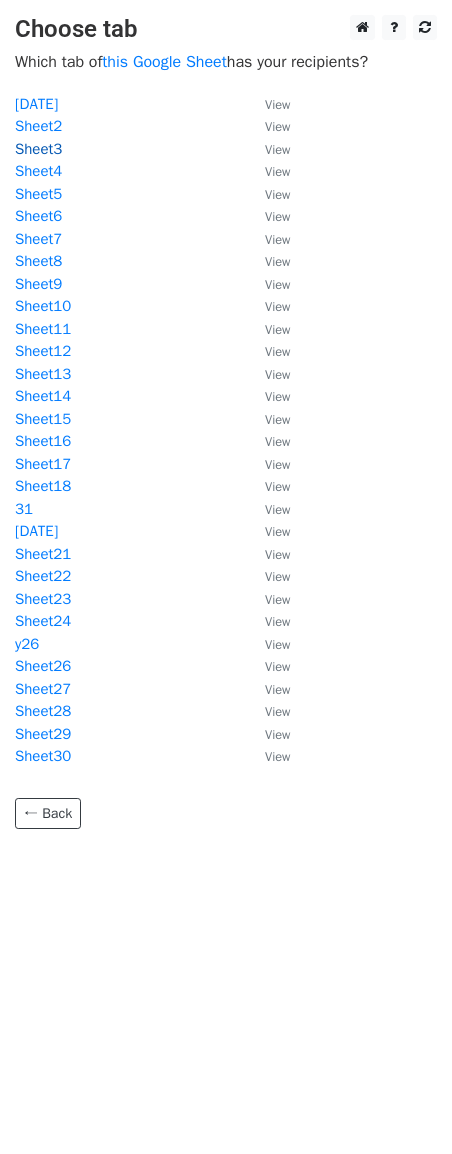 click on "Sheet3" at bounding box center [38, 149] 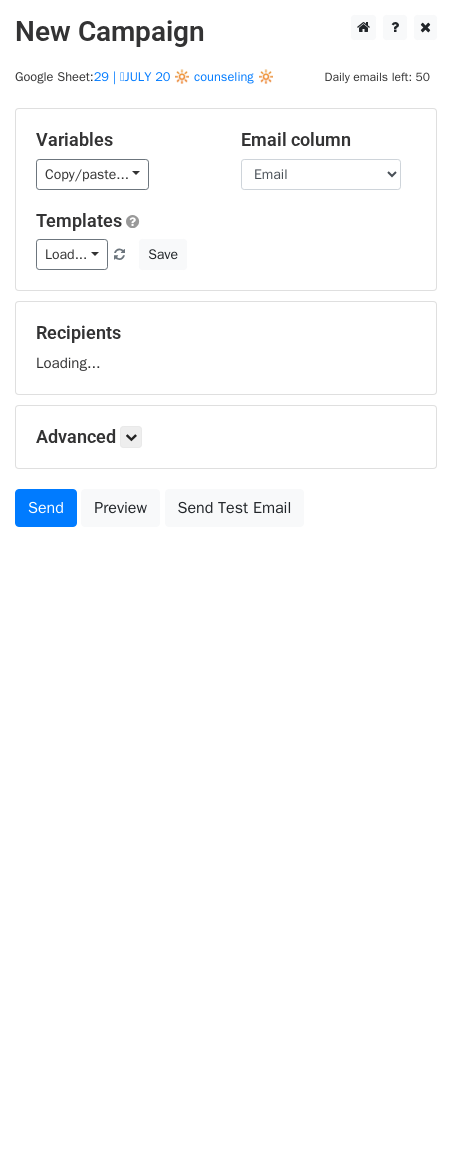 scroll, scrollTop: 0, scrollLeft: 0, axis: both 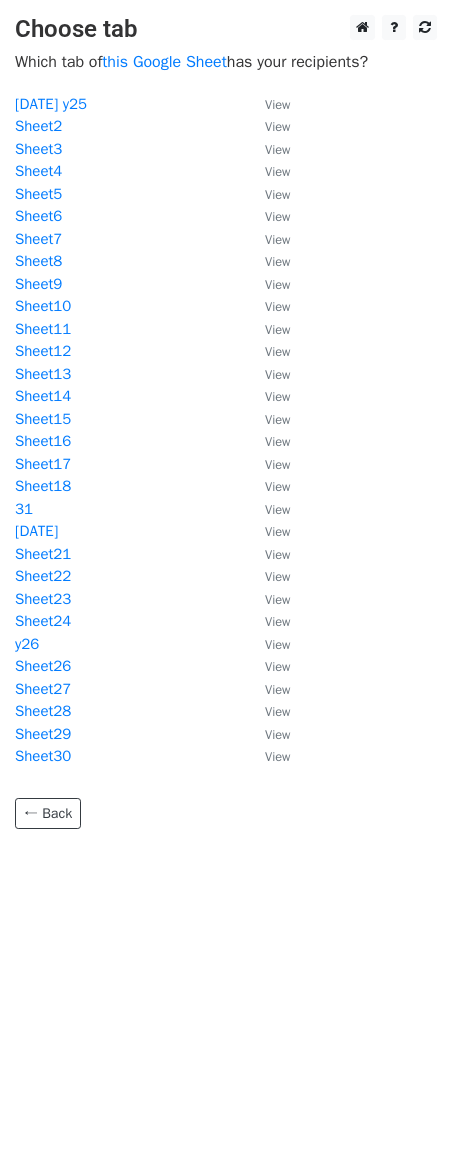 click on "Choose tab
Which tab of  this Google Sheet  has your recipients?
[DATE] y25
View
Sheet2
View
Sheet3
View
Sheet4
View
Sheet5
View
Sheet6
View
Sheet7
View
Sheet8
View
Sheet9
View
Sheet10
View
Sheet11
View
Sheet12
View
Sheet13
View
Sheet14
View
Sheet15
View
Sheet16
View
Sheet17
View
Sheet18
View
31
View
[DATE]
View
Sheet21
View
Sheet22
View
Sheet23
View
Sheet24
View
y26
View
Sheet26
View
Sheet27
View
Sheet28
View
Sheet29
View
Sheet30
View
← Back" at bounding box center (226, 422) 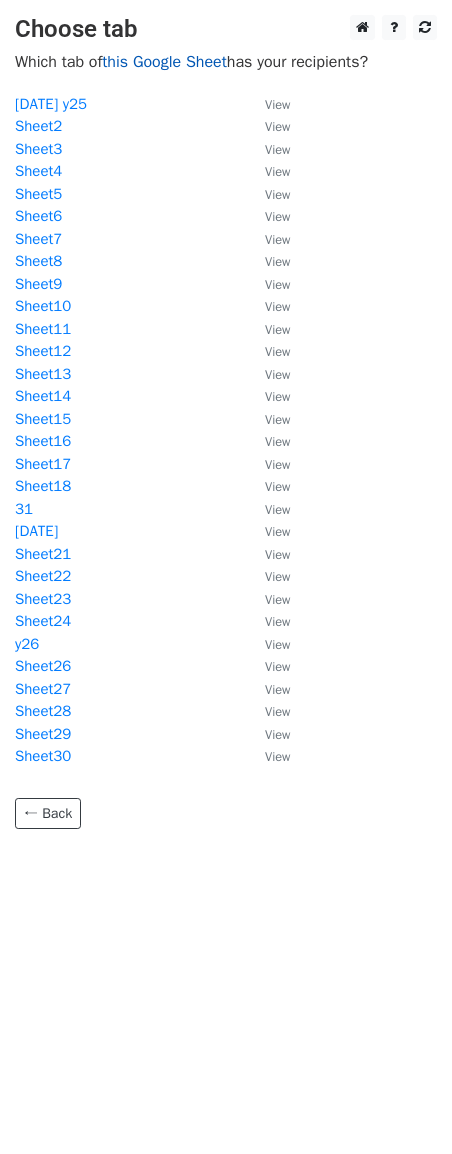 click on "this Google Sheet" at bounding box center [164, 62] 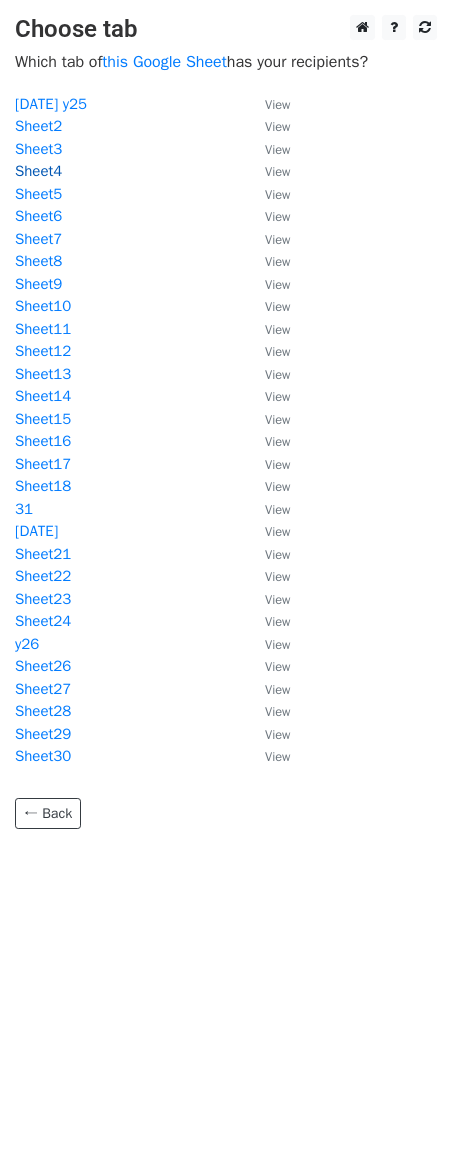 click on "Sheet4" at bounding box center (38, 171) 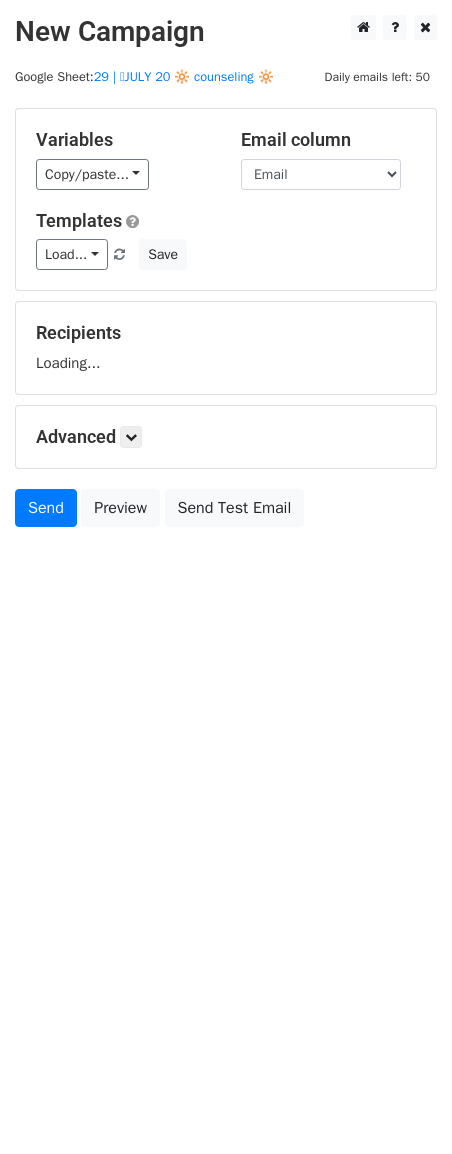 scroll, scrollTop: 0, scrollLeft: 0, axis: both 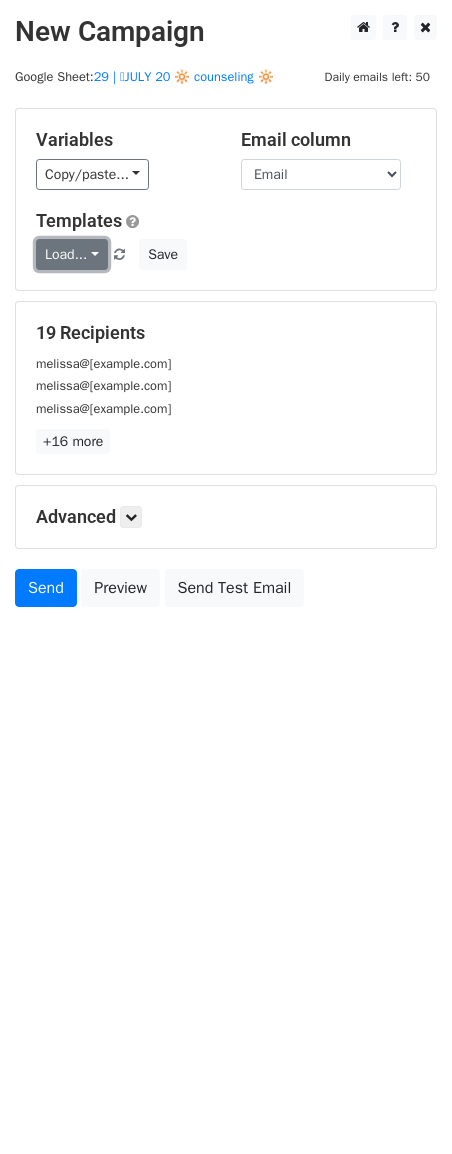 click on "Load..." at bounding box center [72, 254] 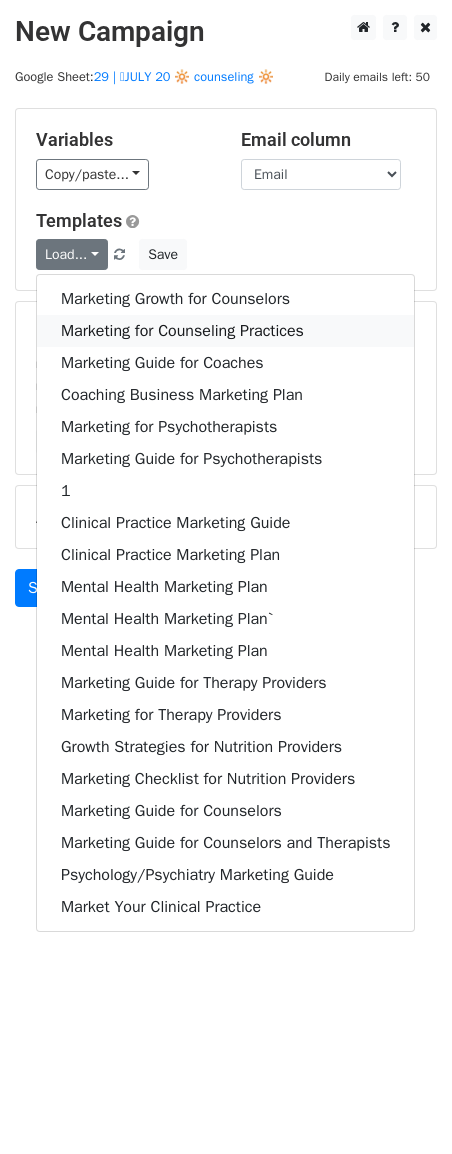 click on "Marketing for Counseling Practices" at bounding box center [225, 331] 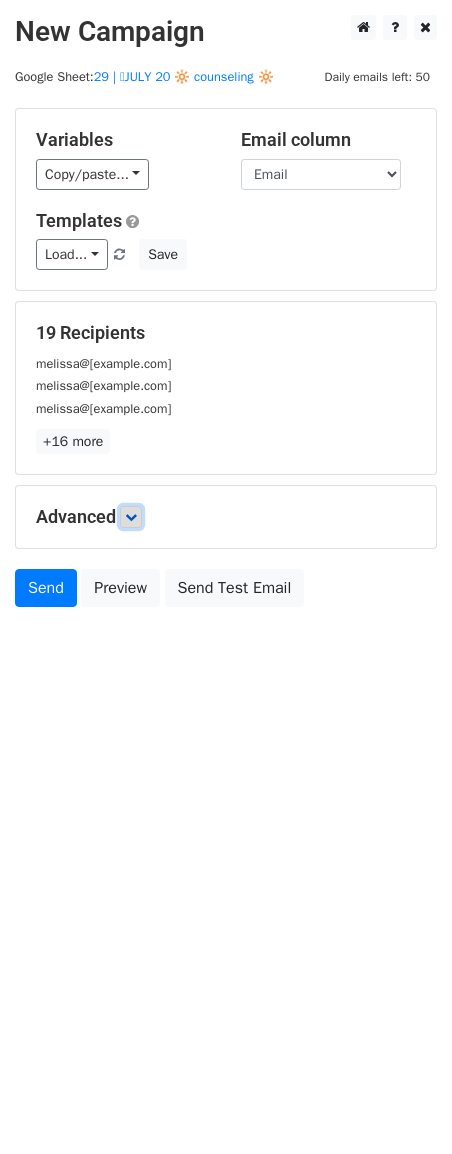 click at bounding box center [131, 517] 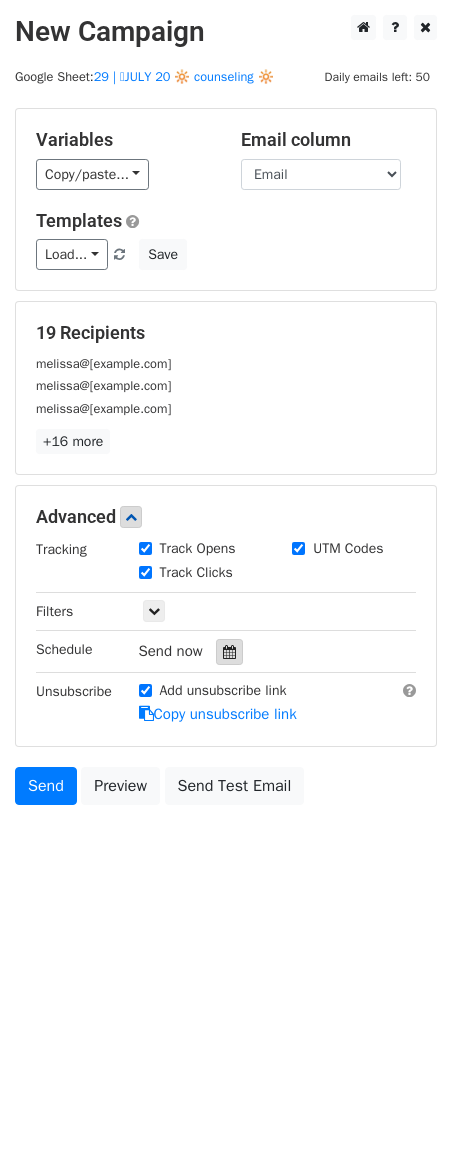 click at bounding box center (229, 652) 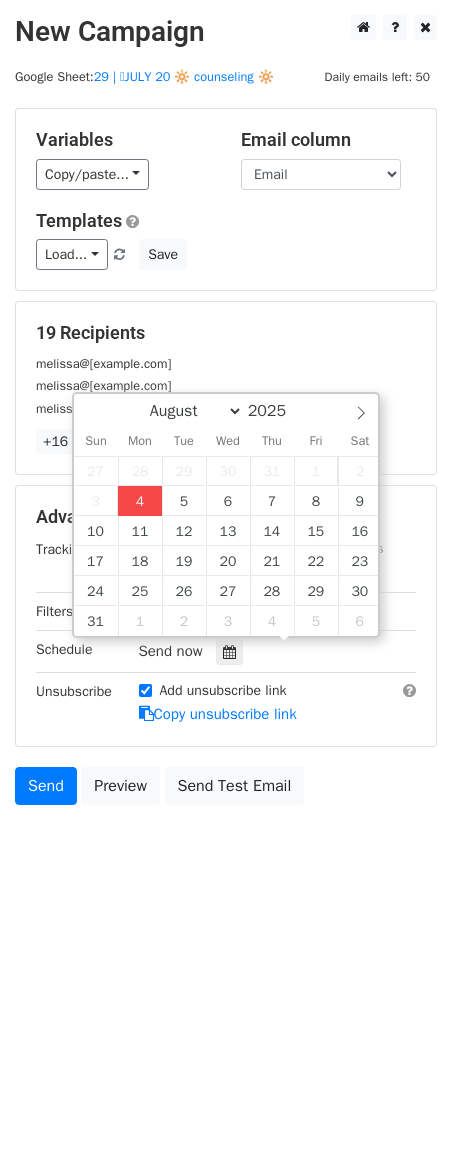 type on "2025-08-04 16:51" 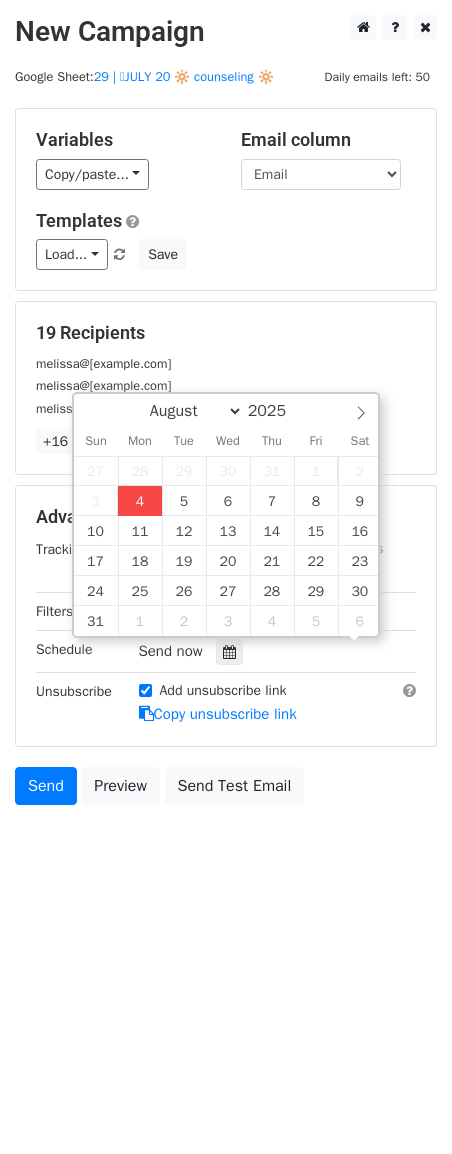 scroll, scrollTop: 1, scrollLeft: 0, axis: vertical 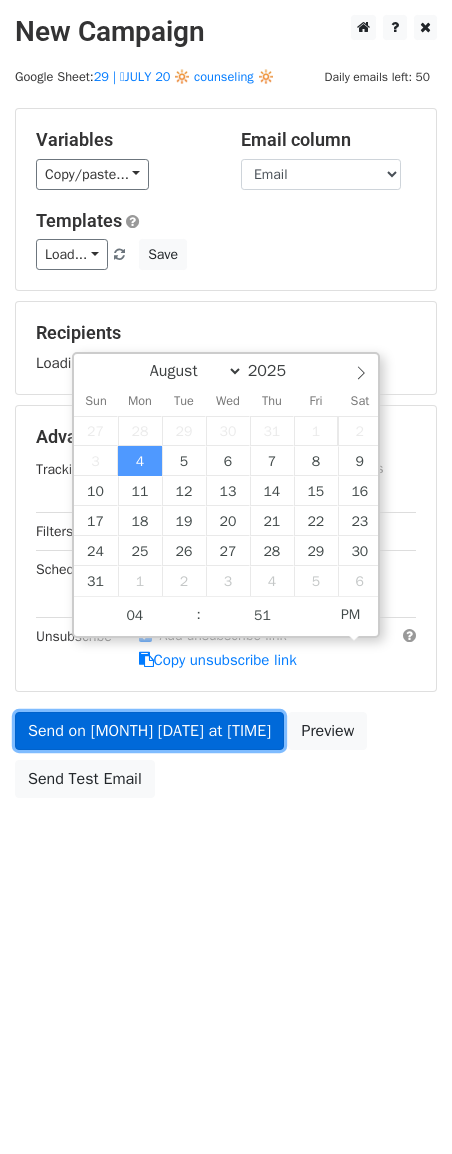 click on "Send on Aug 4 at 4:51pm" at bounding box center [149, 731] 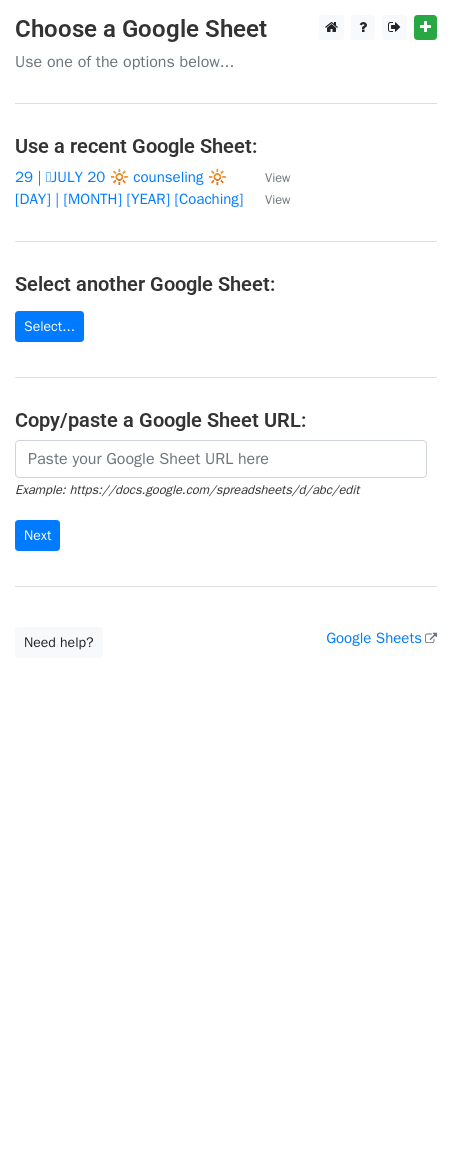 scroll, scrollTop: 0, scrollLeft: 0, axis: both 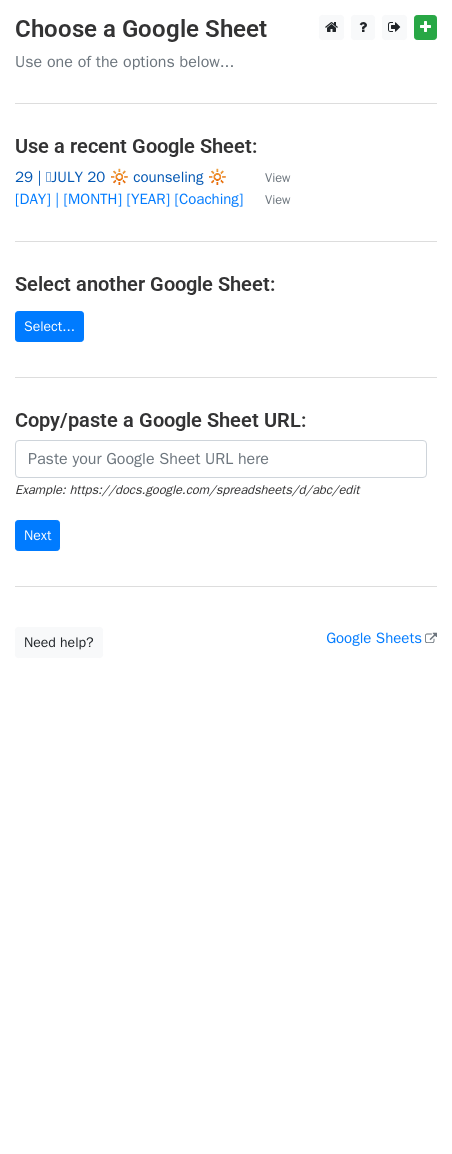 click on "29 | 🩵JULY 20 🔆 counseling 🔆" at bounding box center [121, 177] 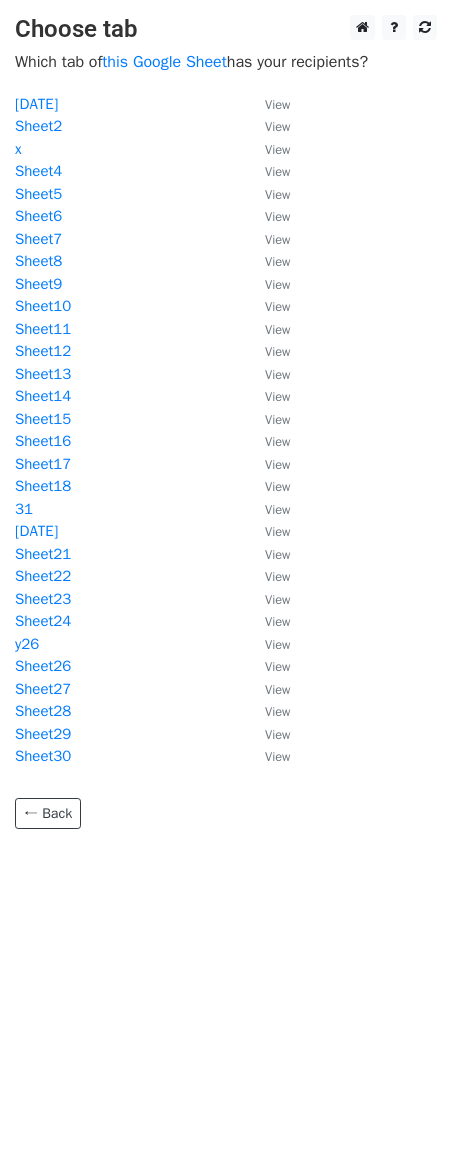 scroll, scrollTop: 0, scrollLeft: 0, axis: both 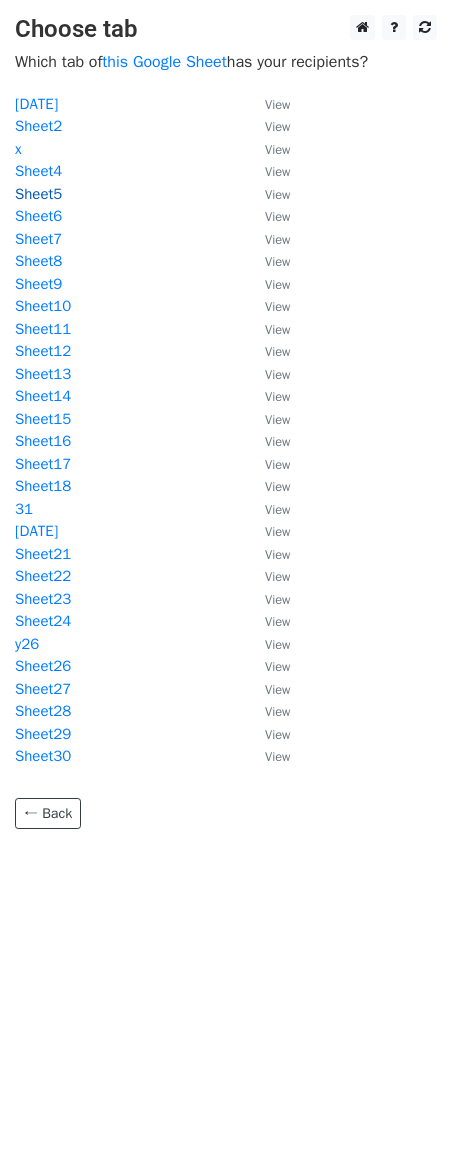 click on "Sheet5" at bounding box center (38, 194) 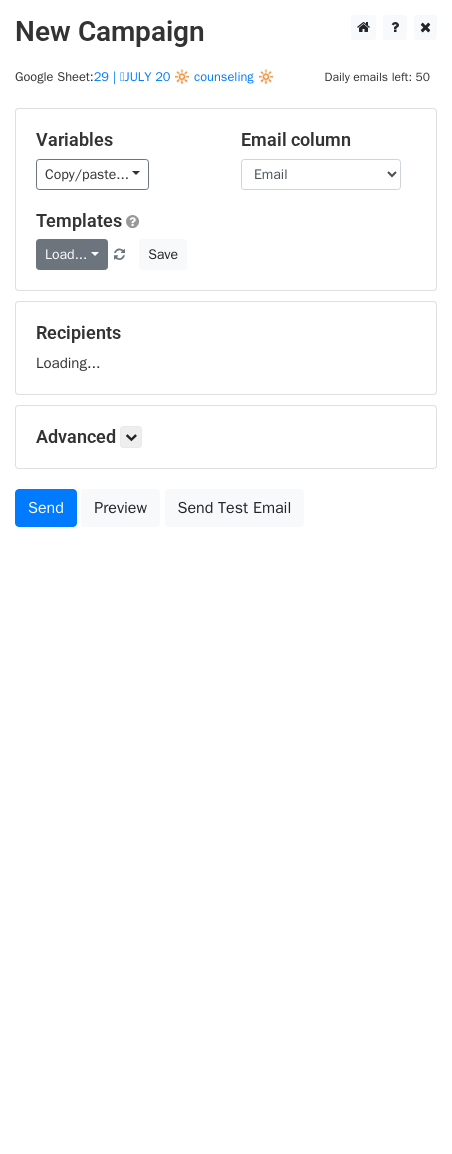 scroll, scrollTop: 0, scrollLeft: 0, axis: both 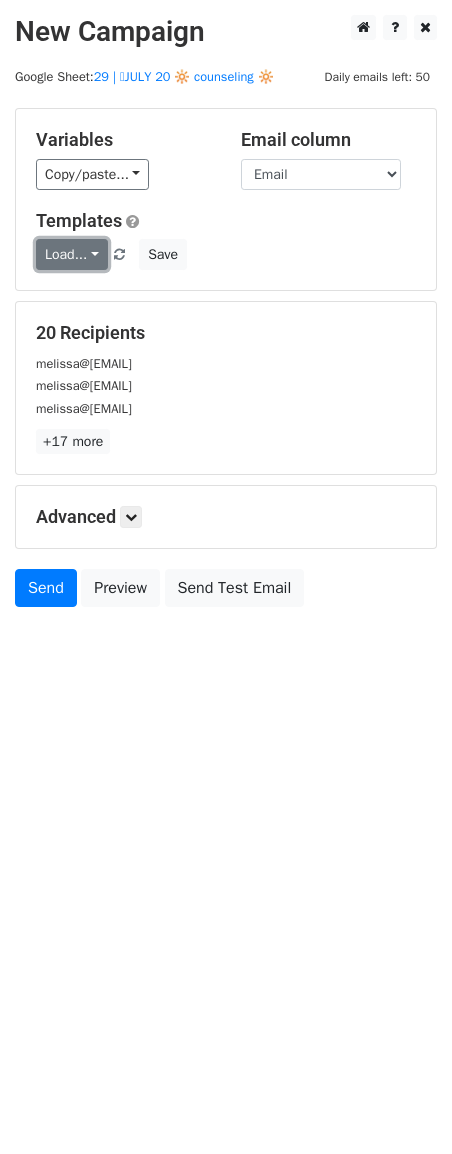 click on "Load..." at bounding box center (72, 254) 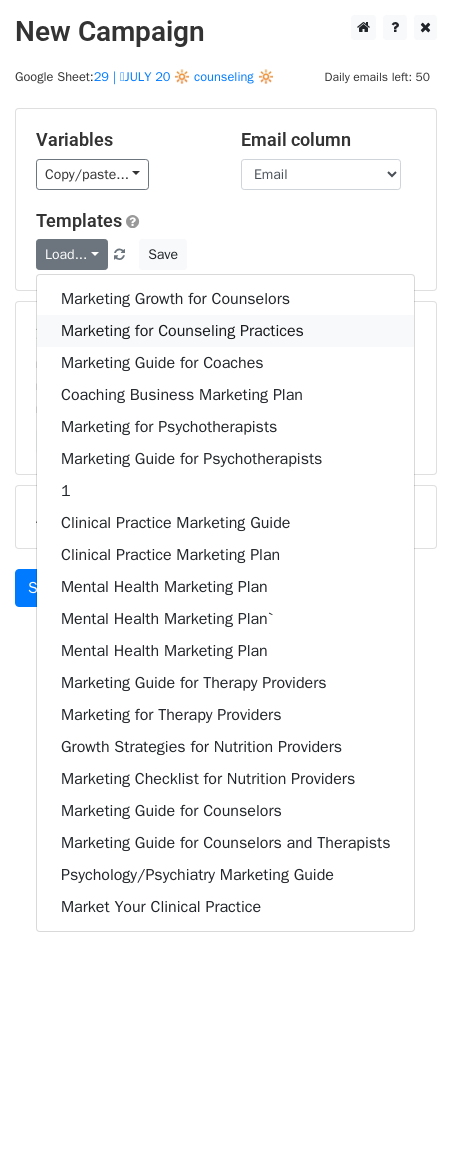 click on "Marketing for Counseling Practices" at bounding box center (225, 331) 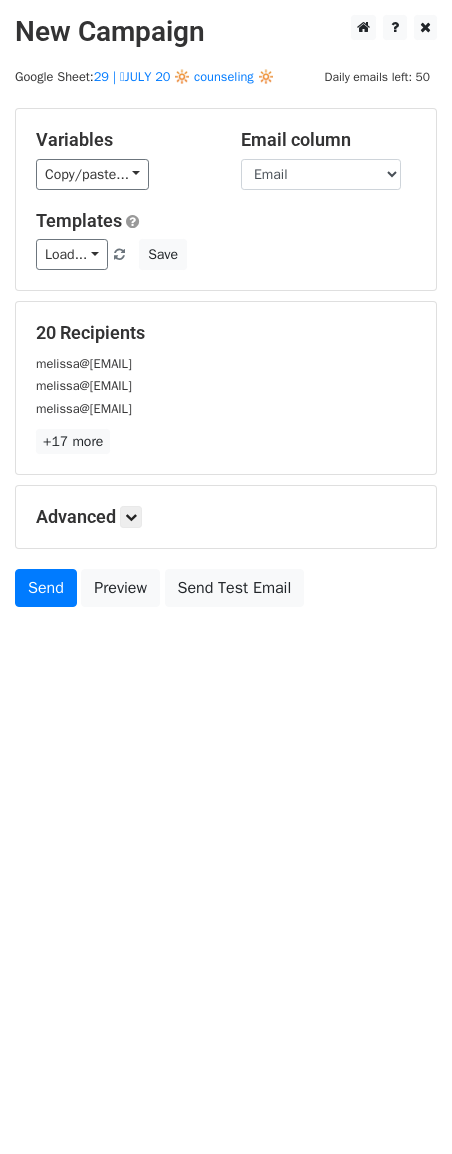 click on "Advanced
Tracking
Track Opens
UTM Codes
Track Clicks
Filters
Only include spreadsheet rows that match the following filters:
Schedule
Send now
Unsubscribe
Add unsubscribe link
Copy unsubscribe link" at bounding box center [226, 517] 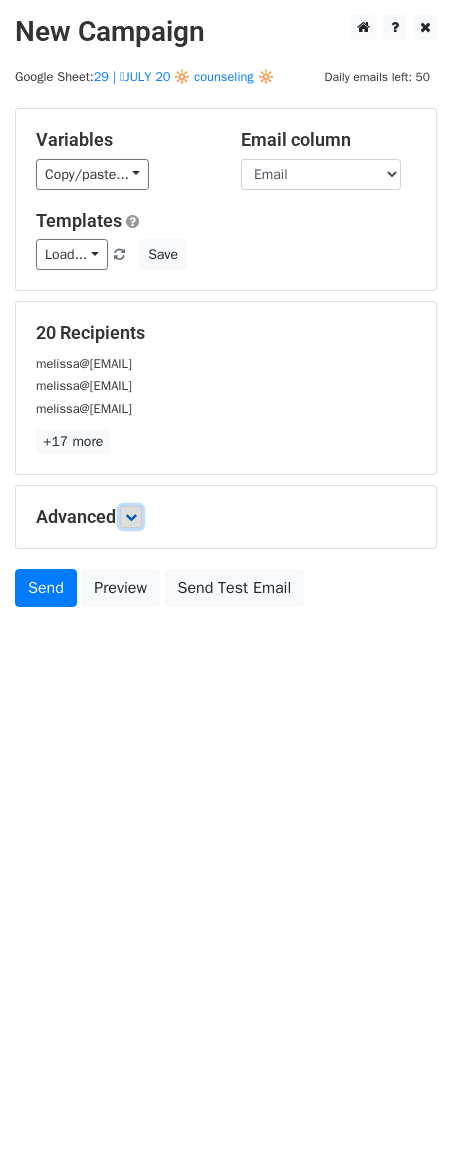 click at bounding box center (131, 517) 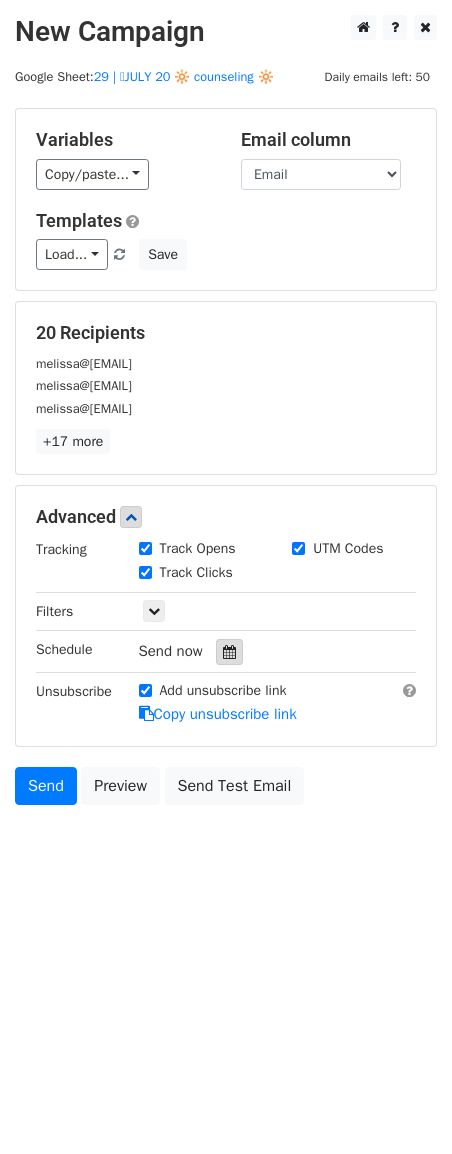 click at bounding box center (229, 652) 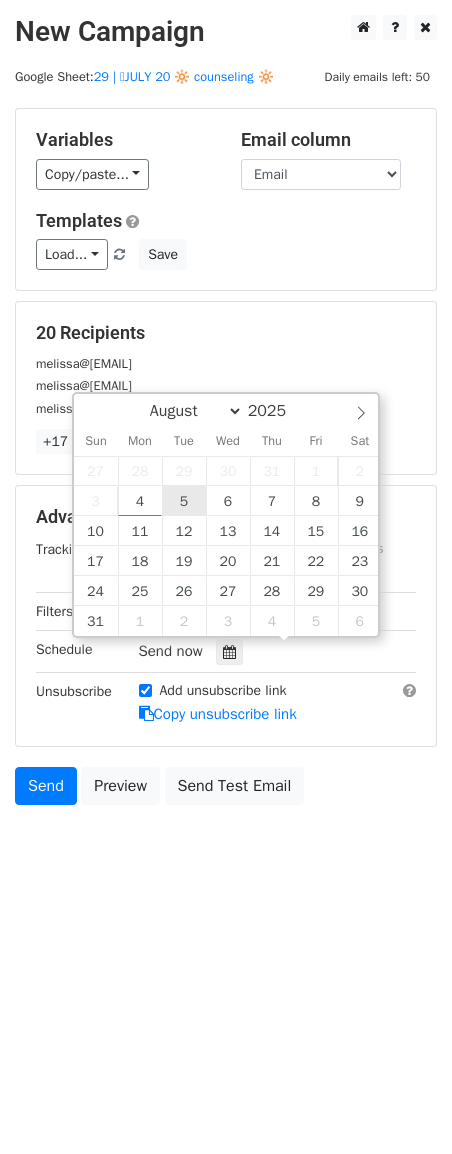 type on "2025-08-05 12:00" 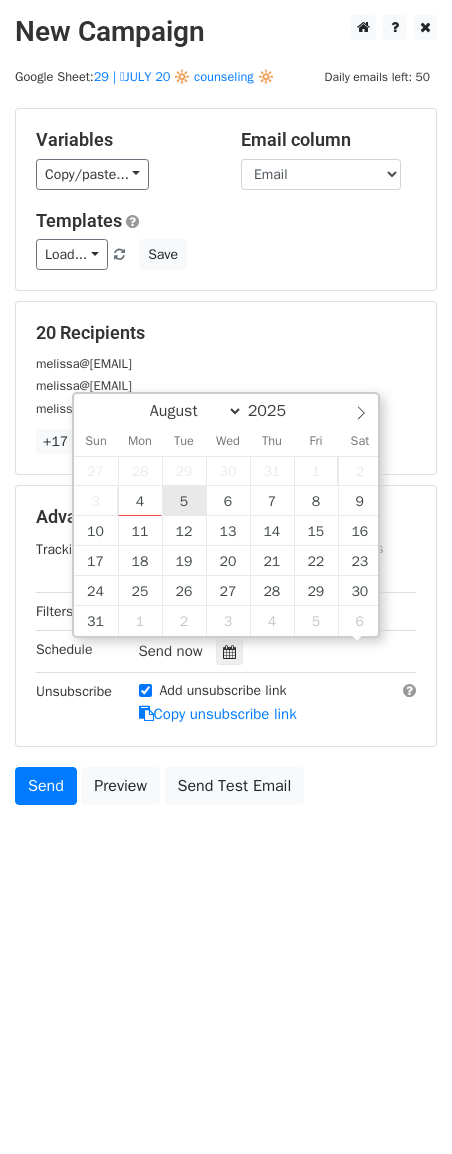 scroll, scrollTop: 1, scrollLeft: 0, axis: vertical 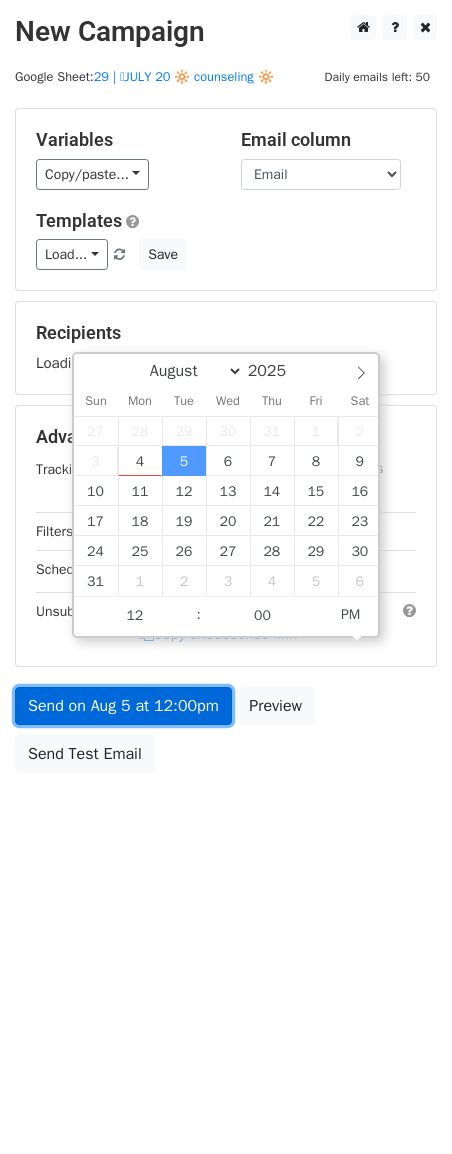 click on "Send on Aug 5 at 12:00pm" at bounding box center [123, 706] 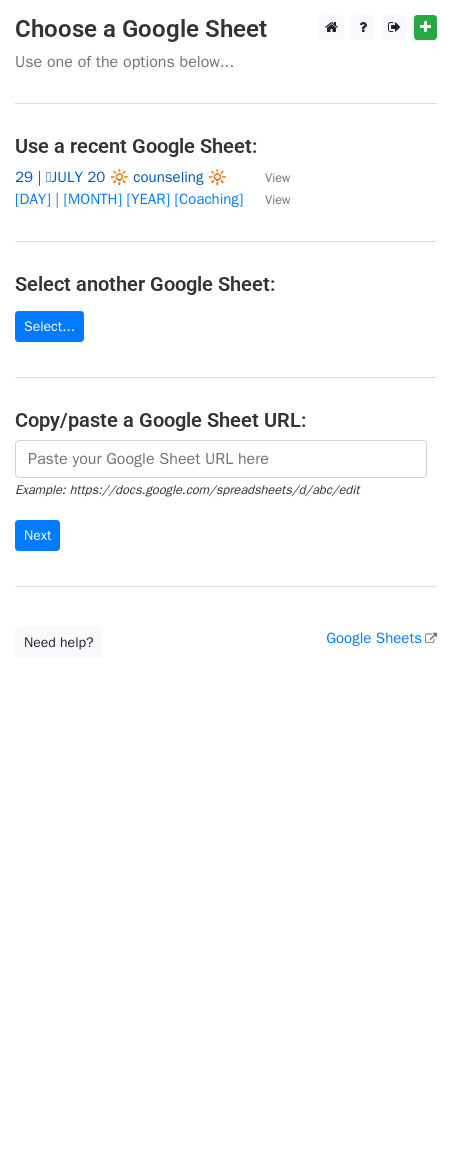 scroll, scrollTop: 0, scrollLeft: 0, axis: both 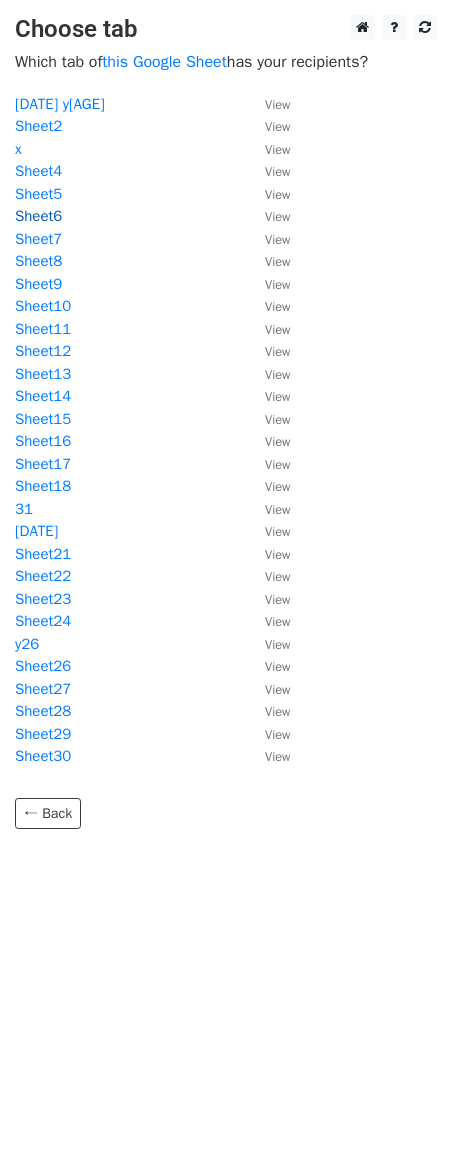 click on "Sheet6" at bounding box center [38, 216] 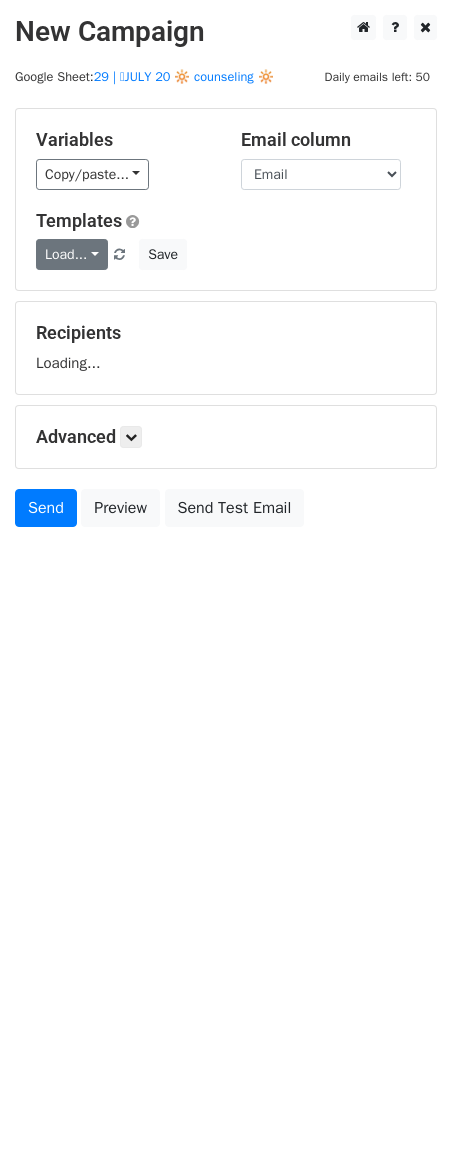 scroll, scrollTop: 0, scrollLeft: 0, axis: both 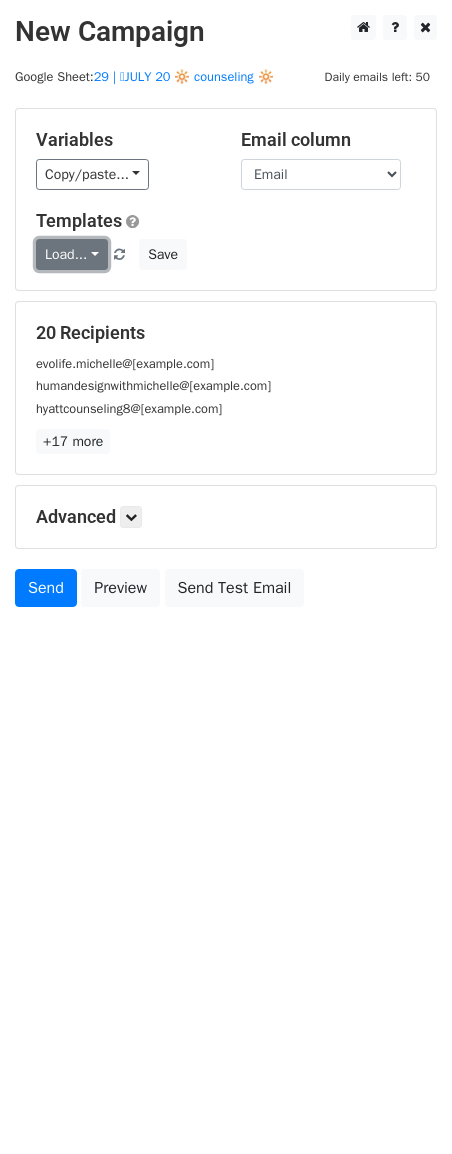 click on "Load..." at bounding box center (72, 254) 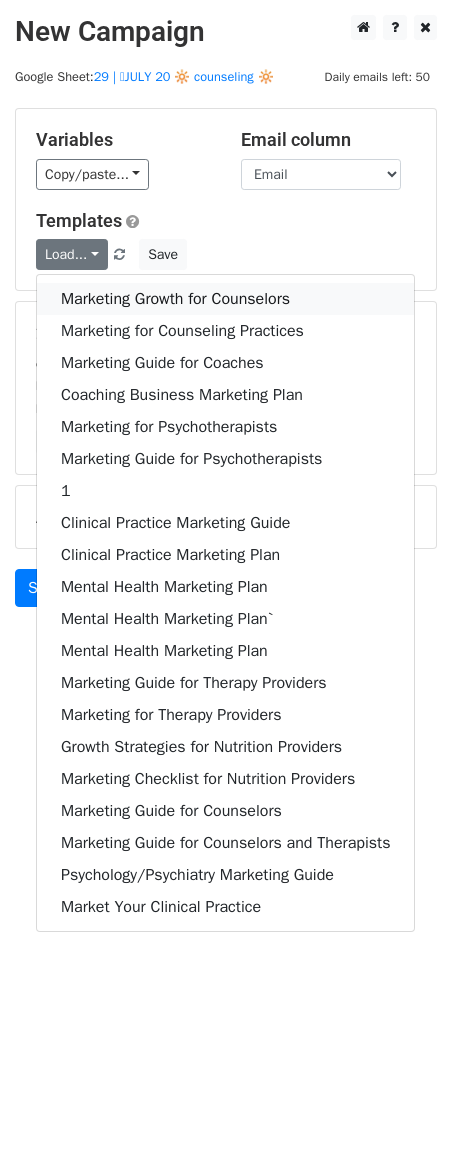 click on "Marketing Growth for Counselors" at bounding box center [225, 299] 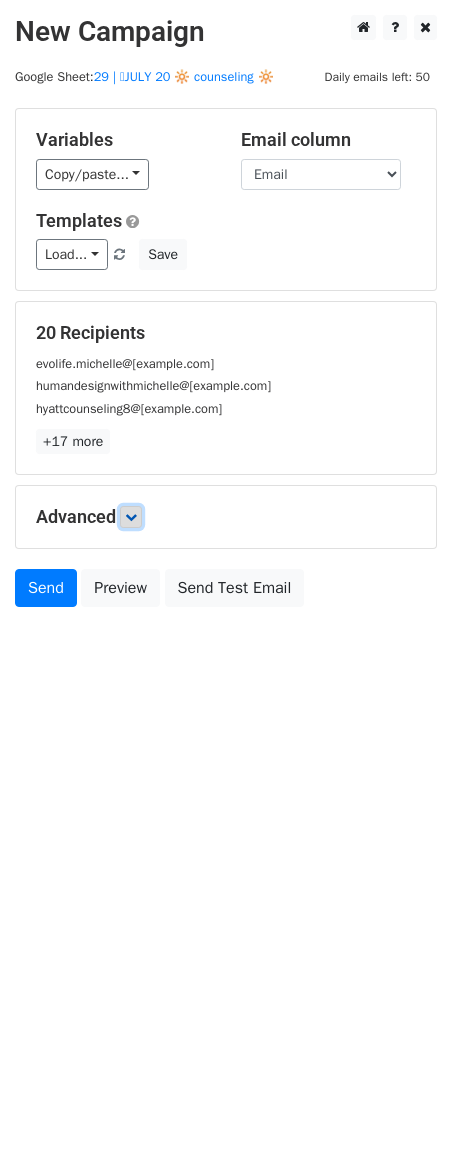 click at bounding box center [131, 517] 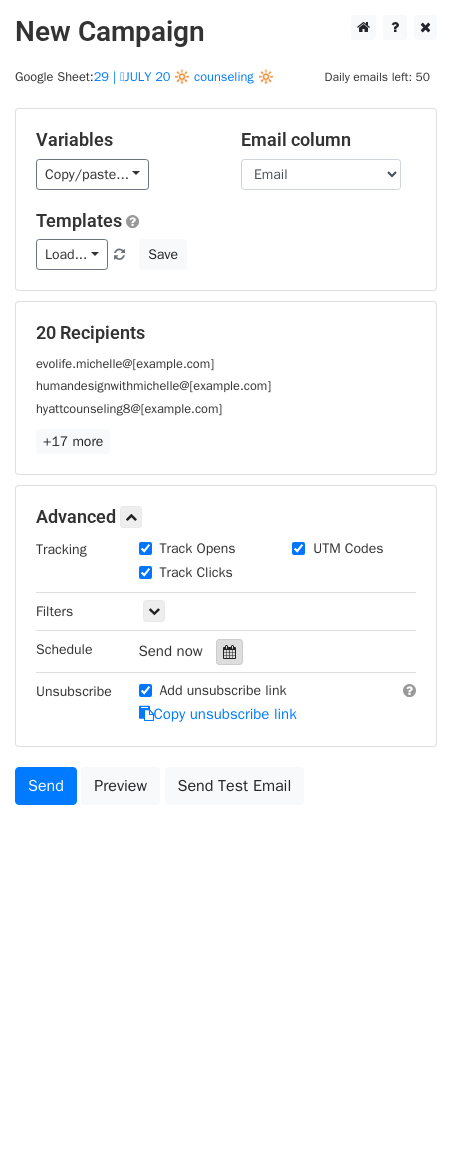 click at bounding box center [229, 652] 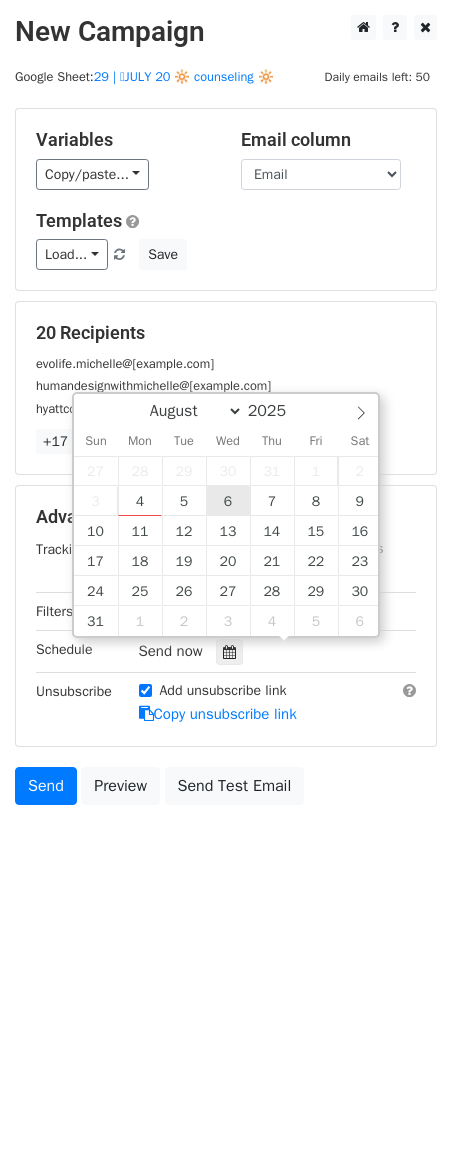 type on "[DATE] [TIME]" 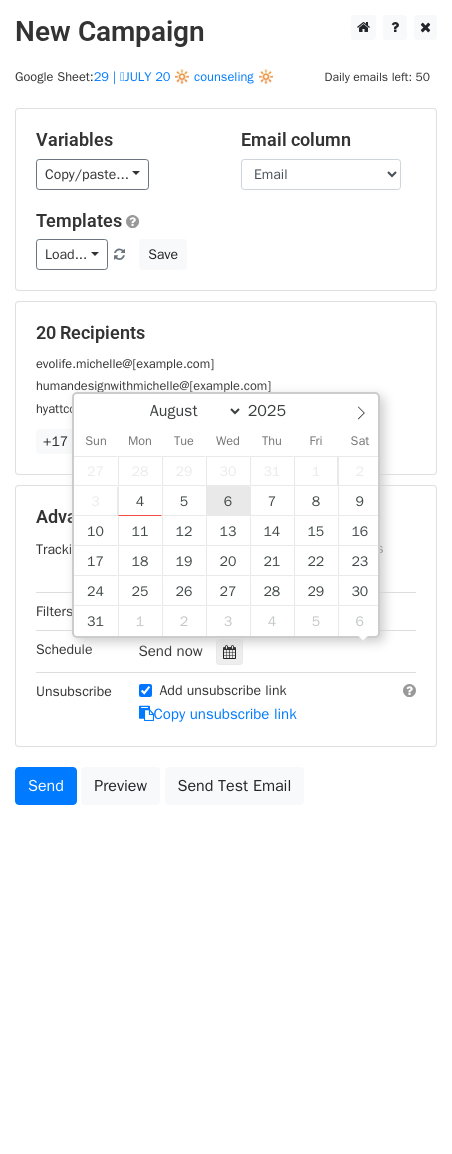 scroll, scrollTop: 1, scrollLeft: 0, axis: vertical 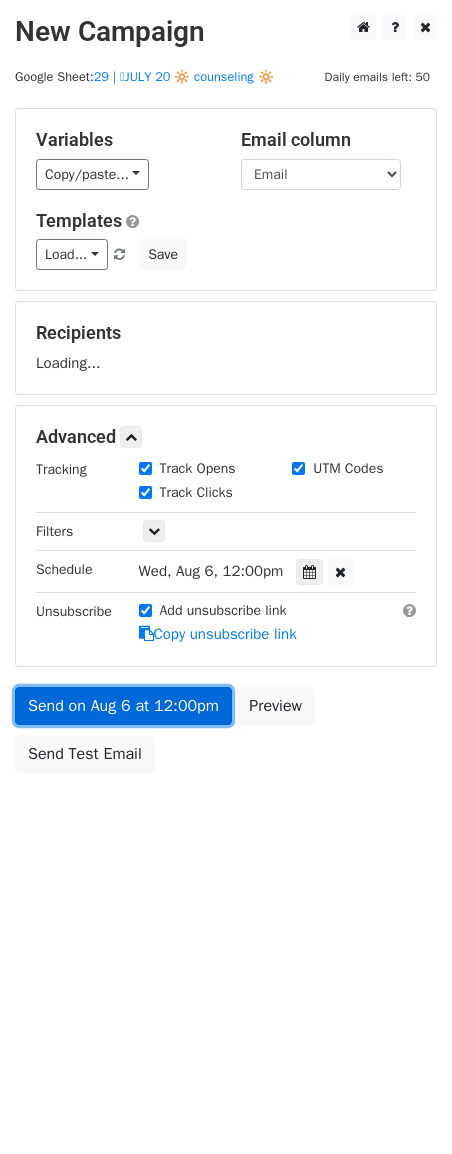 click on "Send on Aug 6 at 12:00pm" at bounding box center (123, 706) 